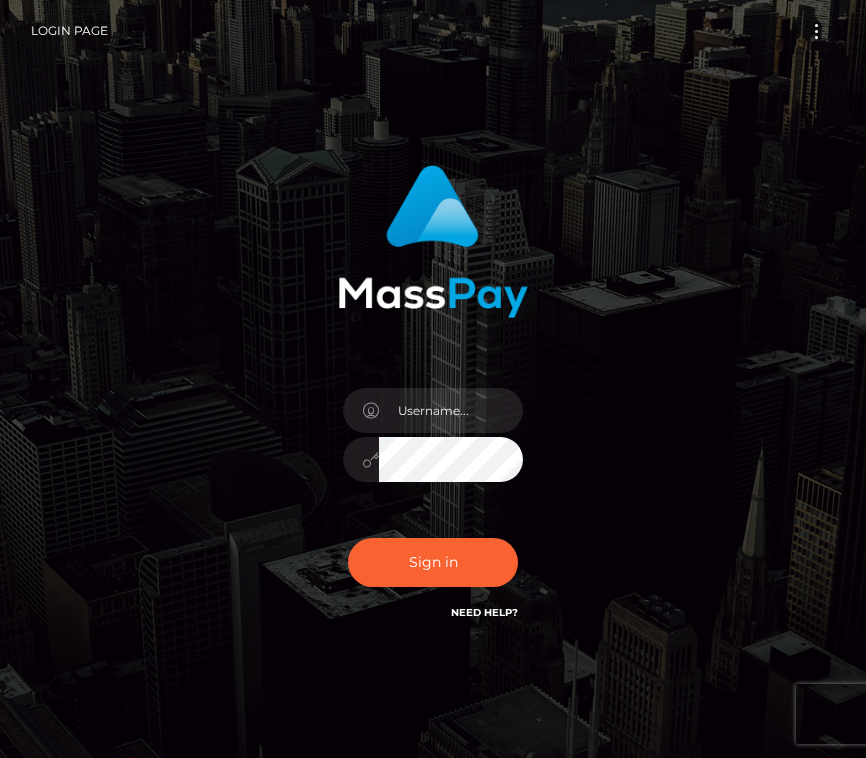 scroll, scrollTop: 0, scrollLeft: 0, axis: both 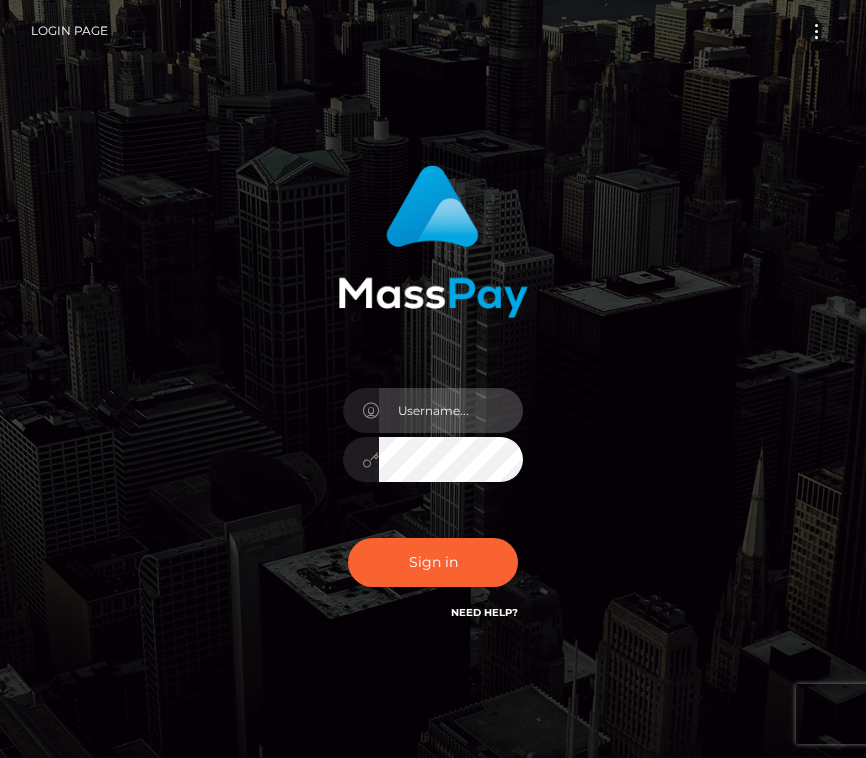 click at bounding box center (451, 410) 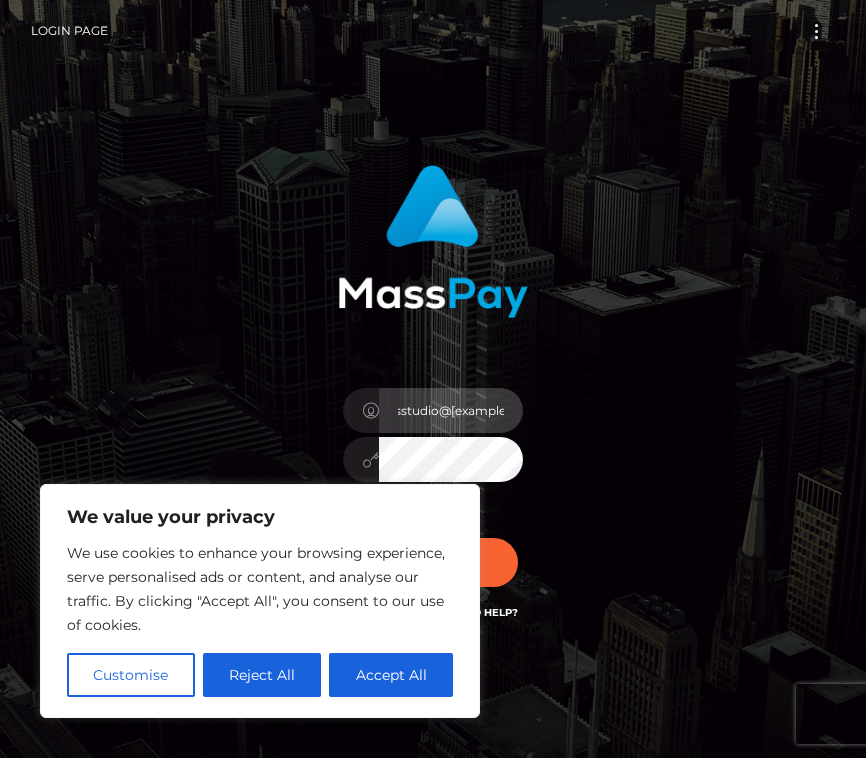 scroll, scrollTop: 0, scrollLeft: 85, axis: horizontal 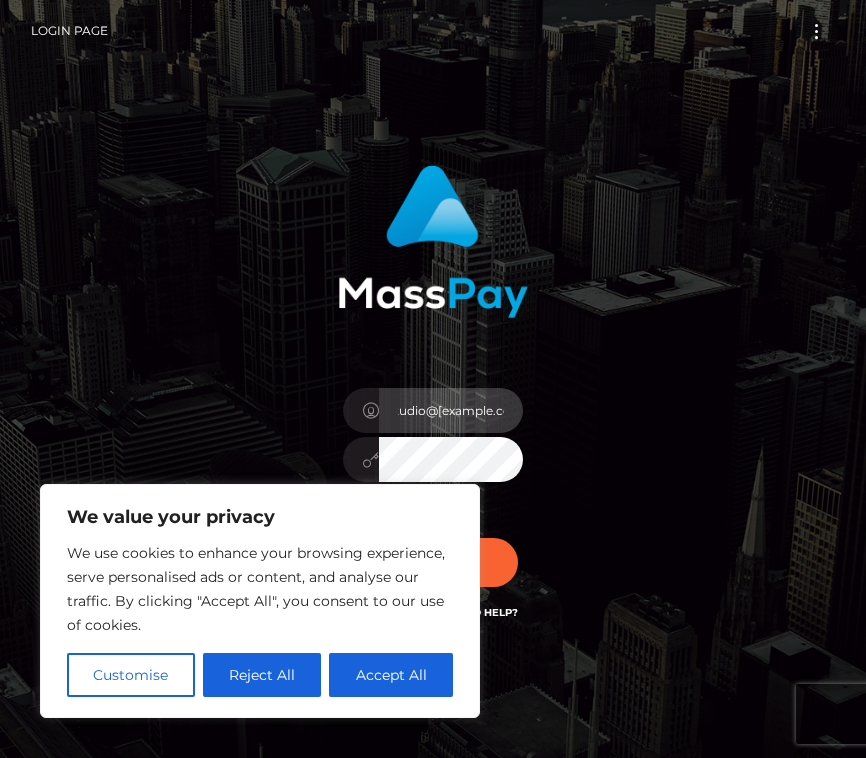 type on "emeraldgirlsstudio@yahoo.com" 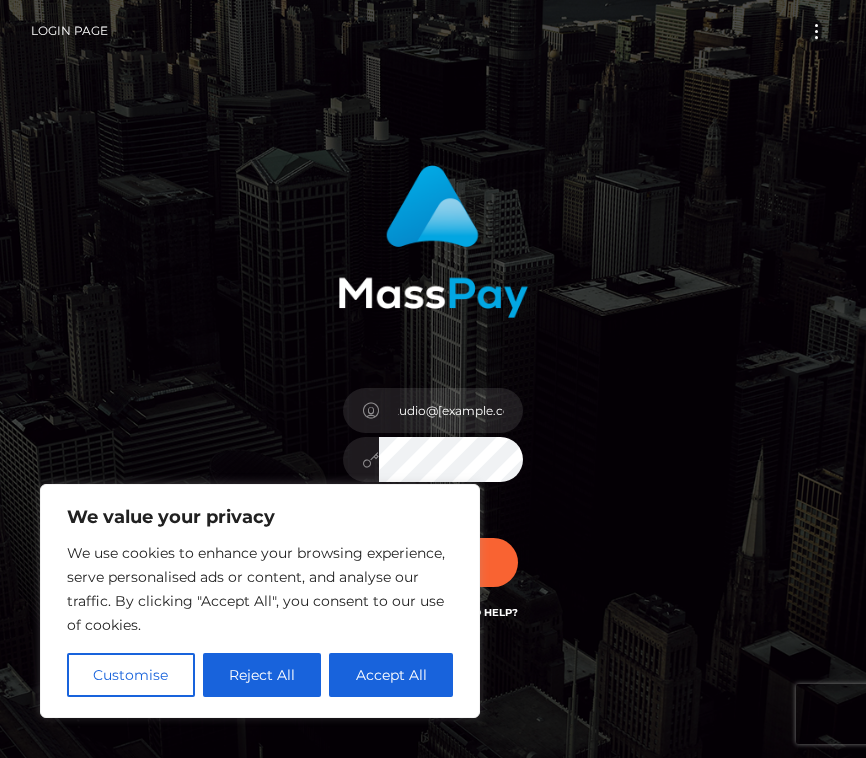 click on "Sign in" at bounding box center (433, 562) 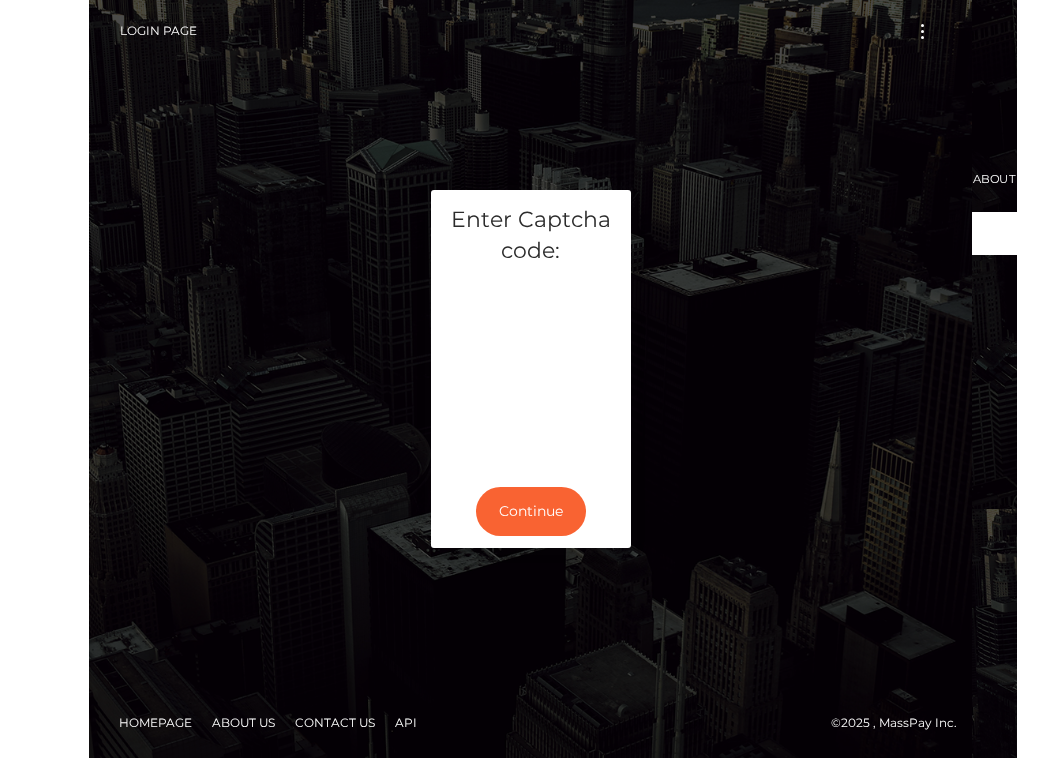 scroll, scrollTop: 0, scrollLeft: 0, axis: both 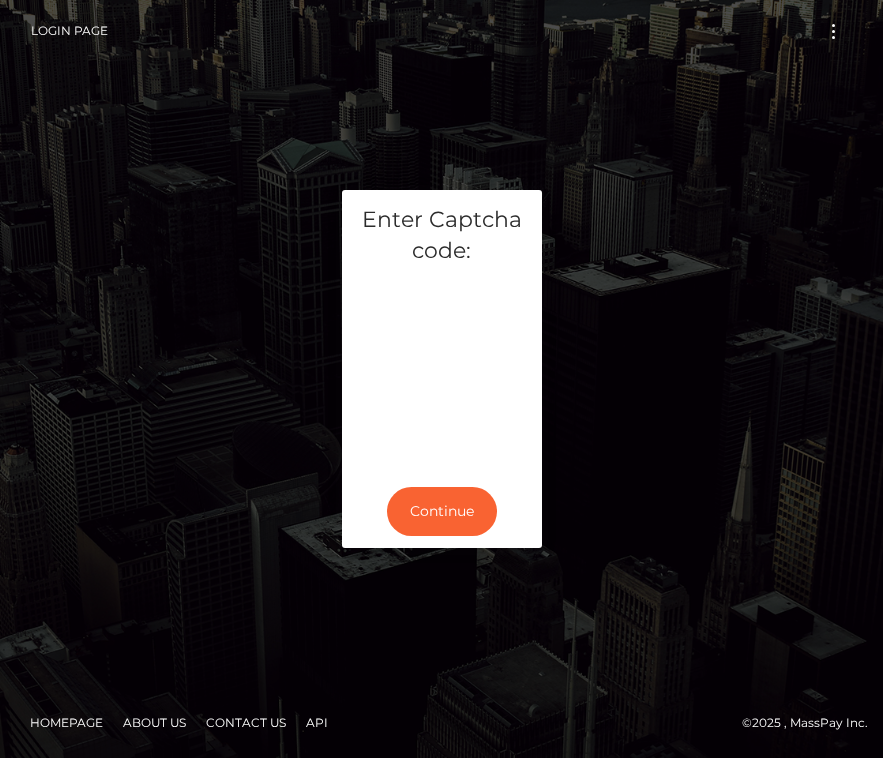 click on "Enter Captcha code:" at bounding box center [442, 333] 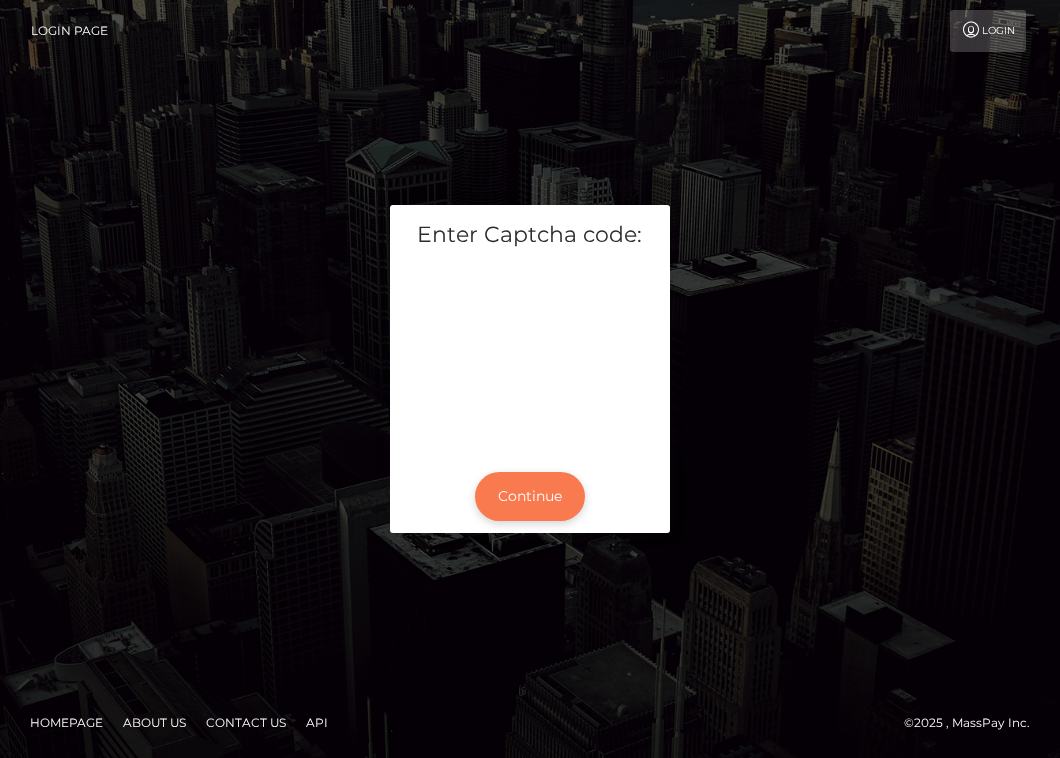click on "Continue" at bounding box center (530, 496) 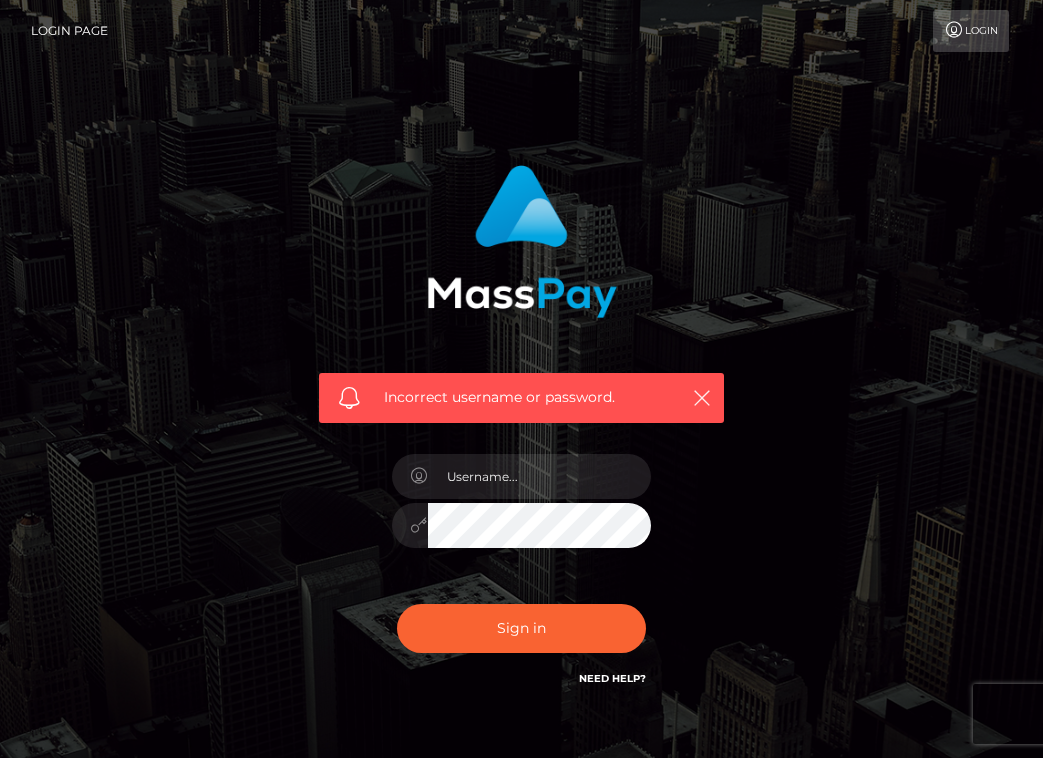scroll, scrollTop: 0, scrollLeft: 0, axis: both 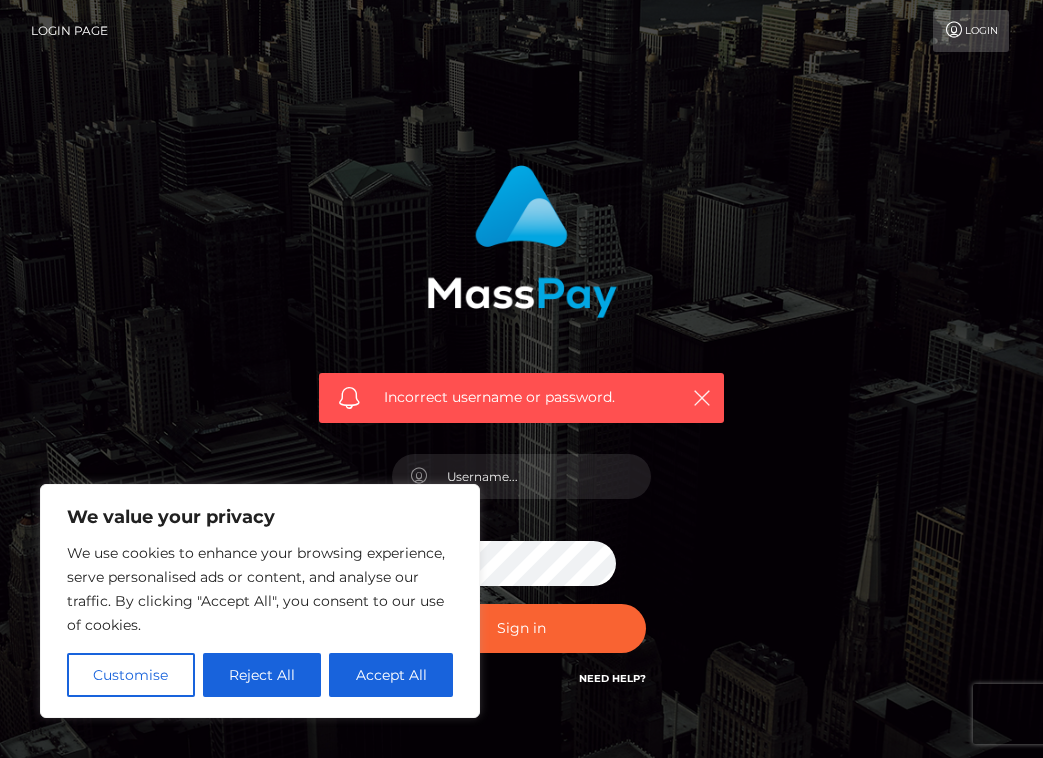 click on "We value your privacy We use cookies to enhance your browsing experience, serve personalised ads or content, and analyse our traffic. By clicking "Accept All", you consent to our use of cookies. Customise   Reject All   Accept All" at bounding box center (260, 601) 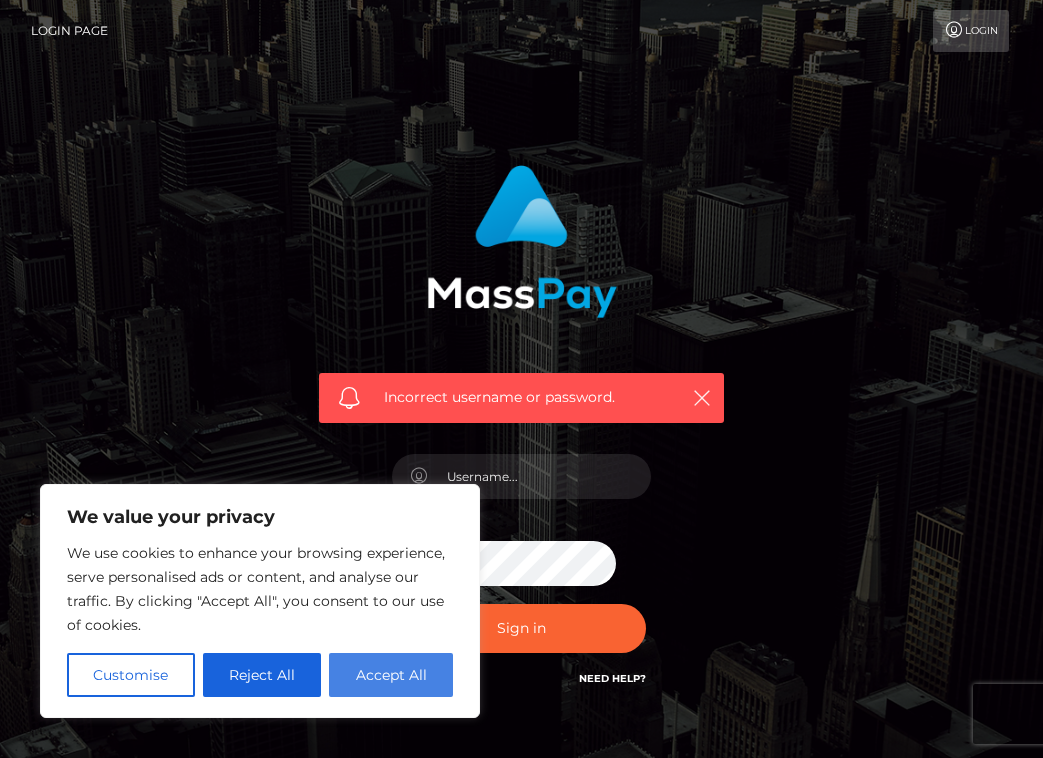 click on "Accept All" at bounding box center (391, 675) 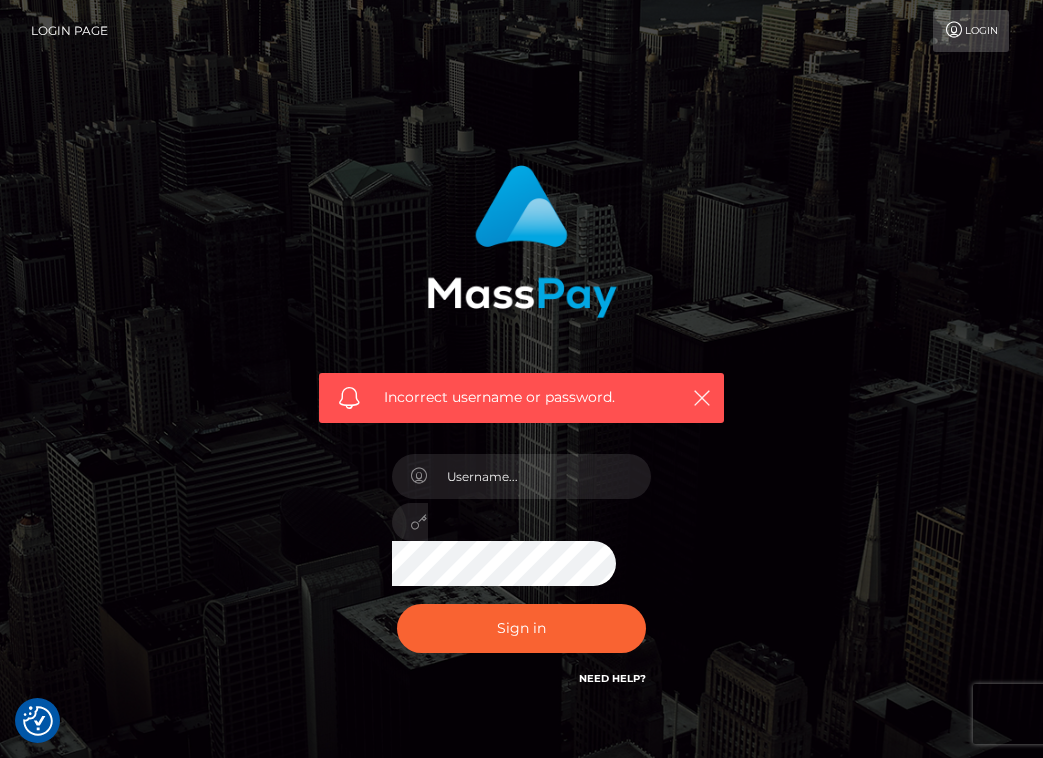 click at bounding box center (522, 515) 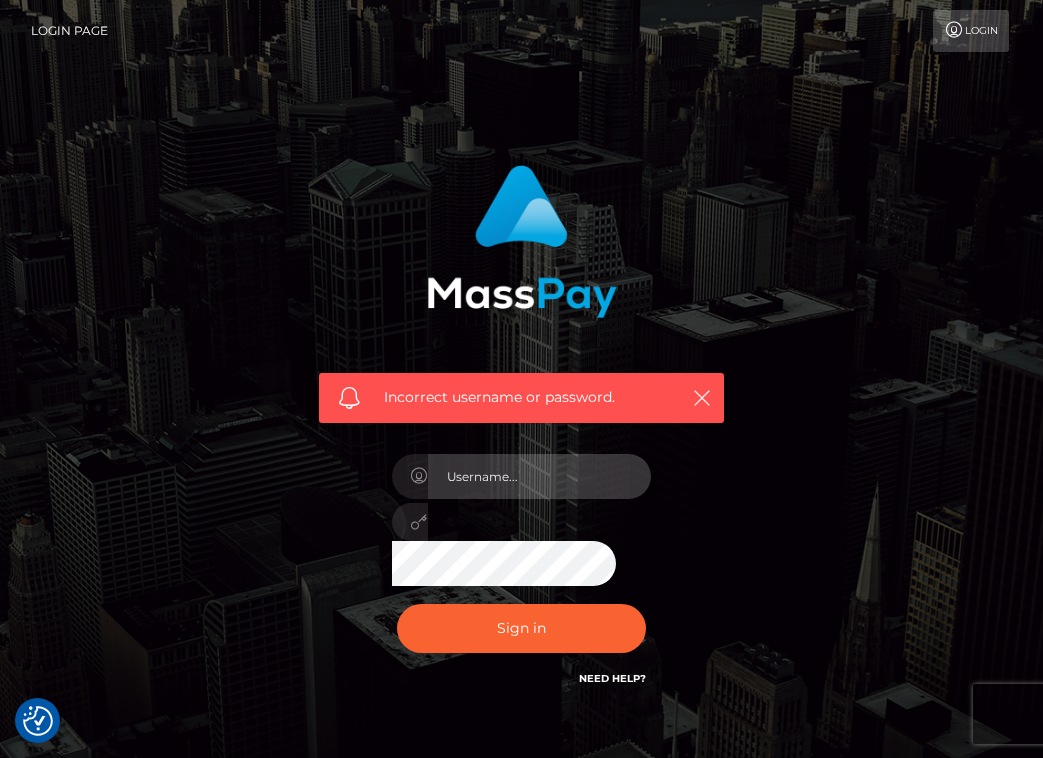 click at bounding box center [540, 476] 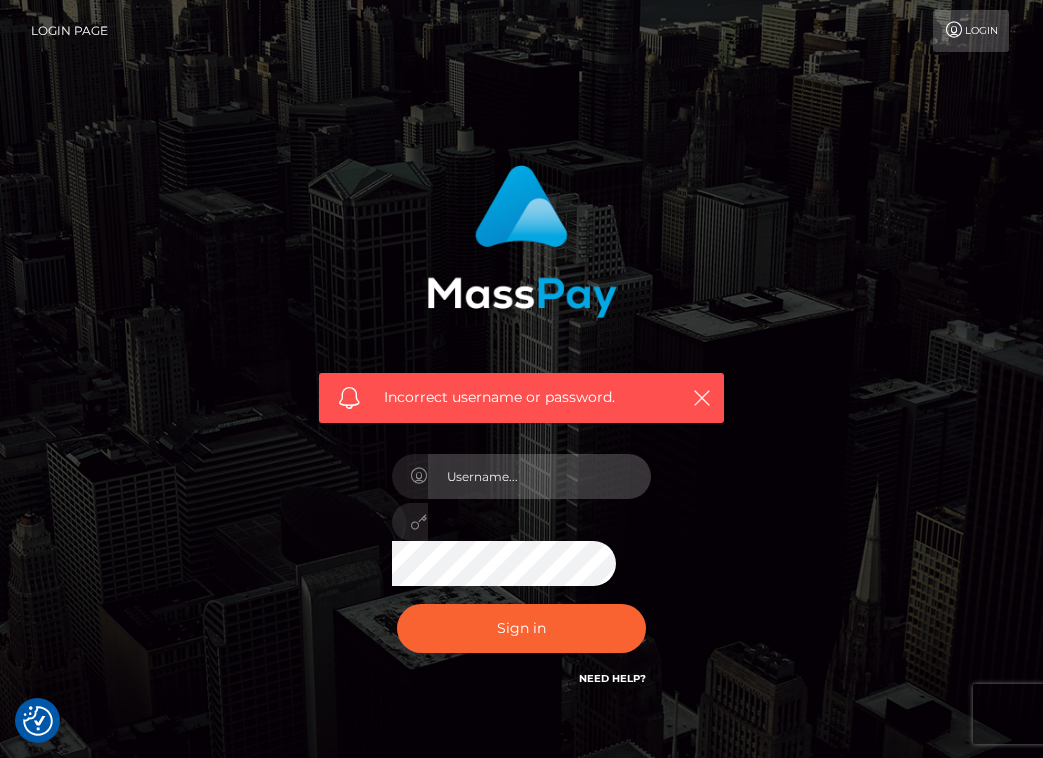 type on "E" 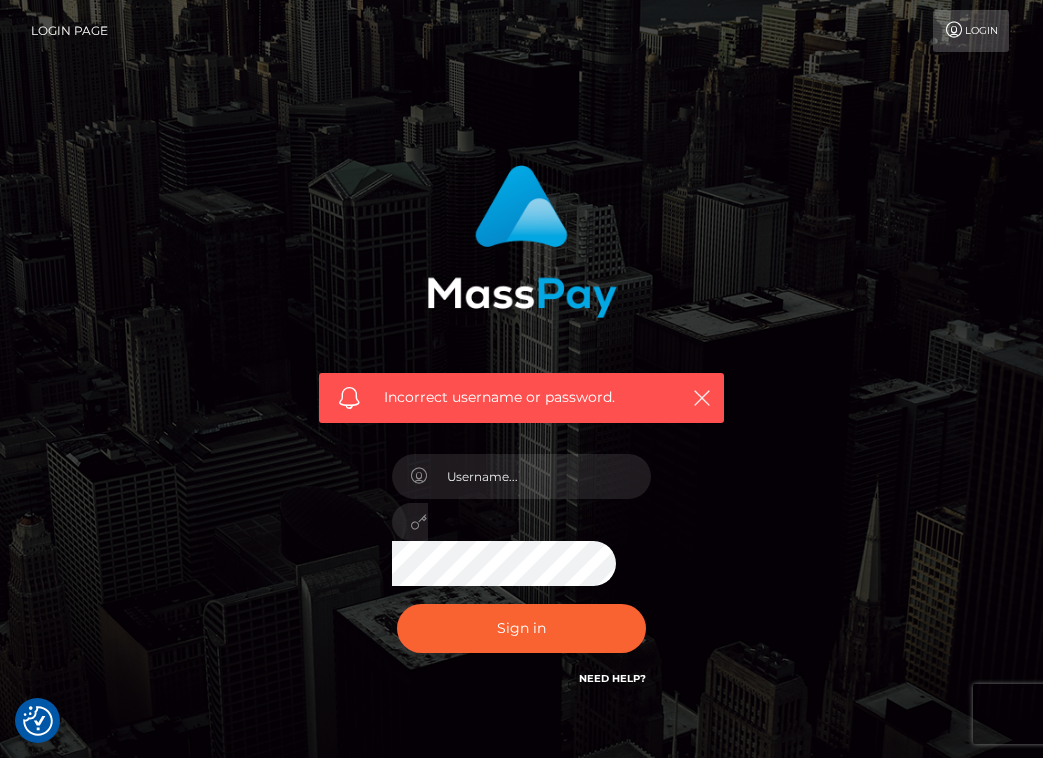 click on "Incorrect username or password." at bounding box center (521, 437) 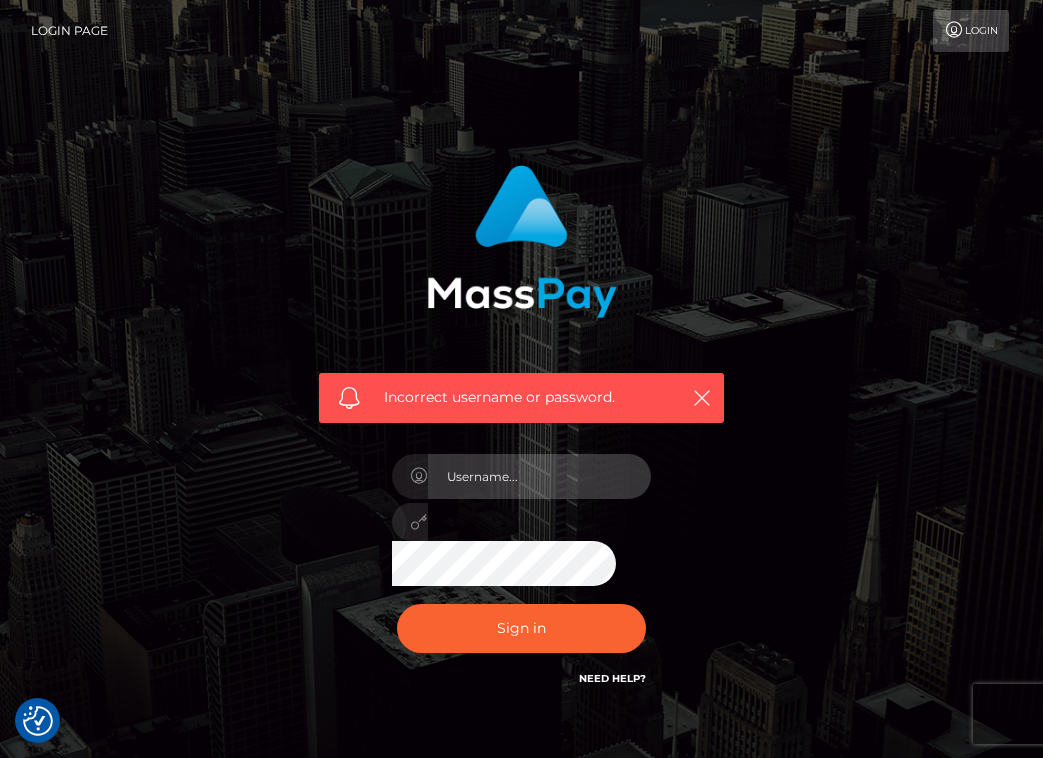 click at bounding box center [540, 476] 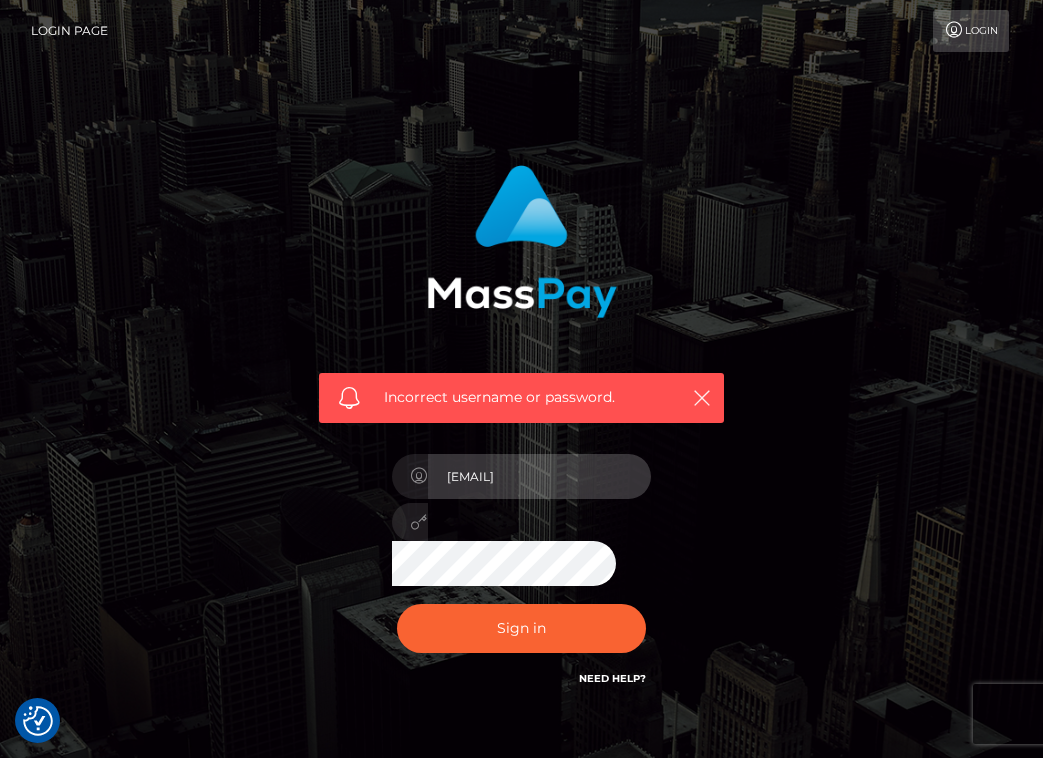 scroll, scrollTop: 0, scrollLeft: 66, axis: horizontal 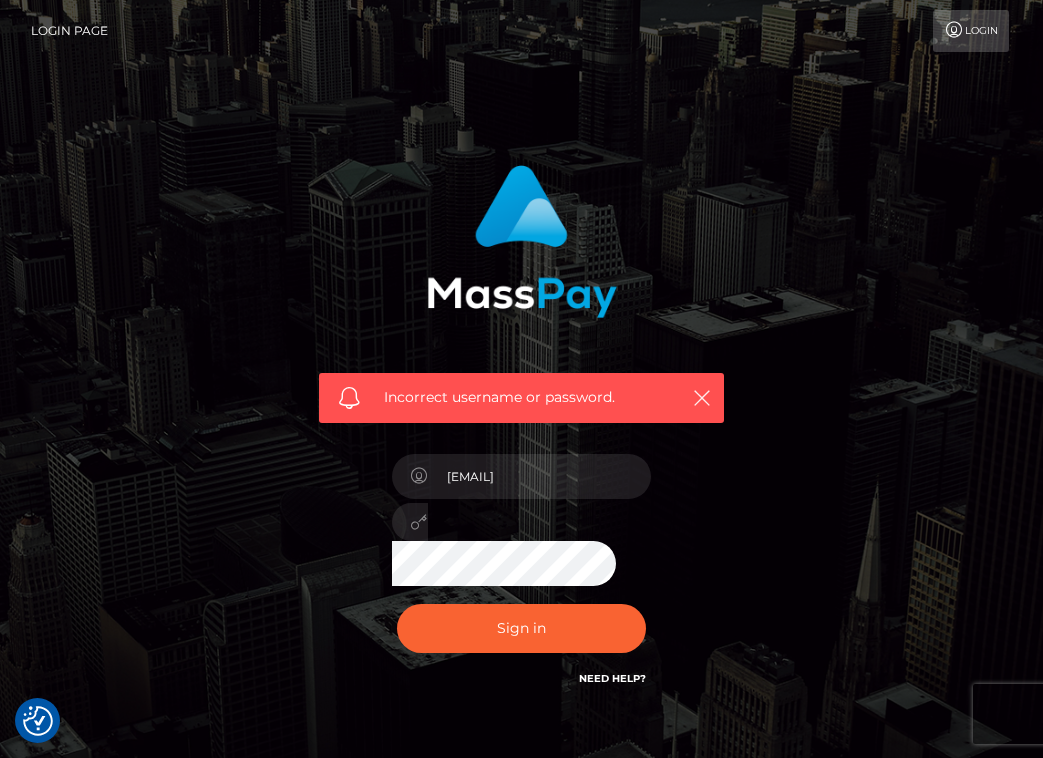 click on "Sign in
Need
Help?" at bounding box center [522, 636] 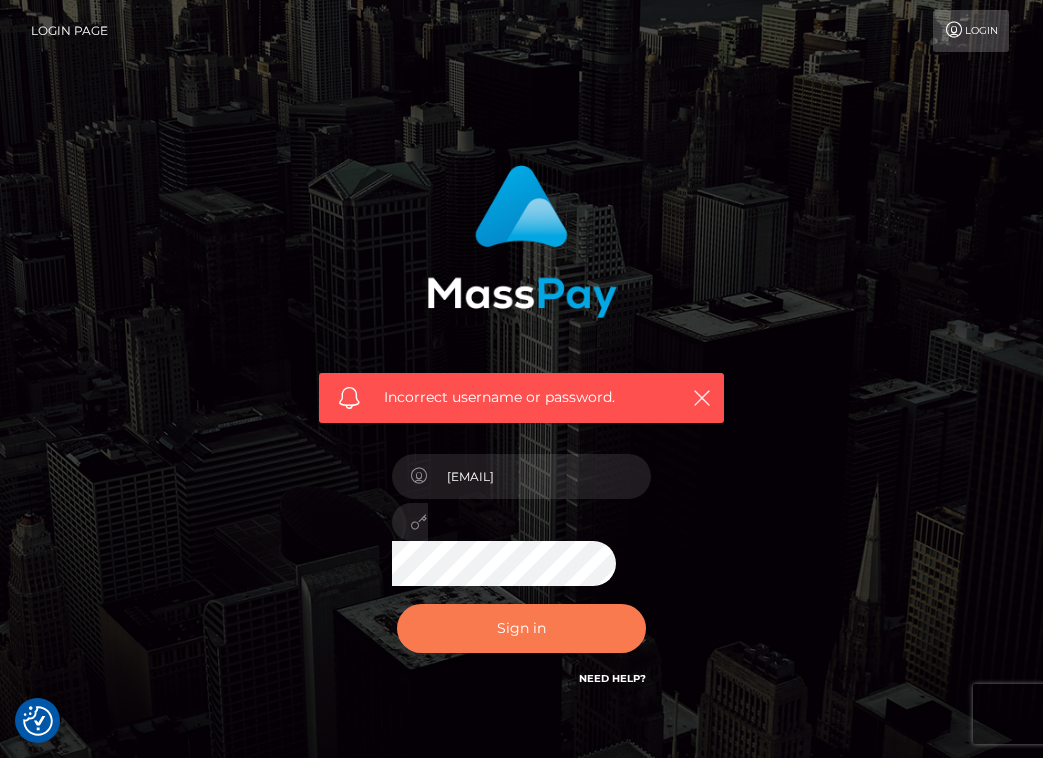 click on "Sign in" at bounding box center [522, 628] 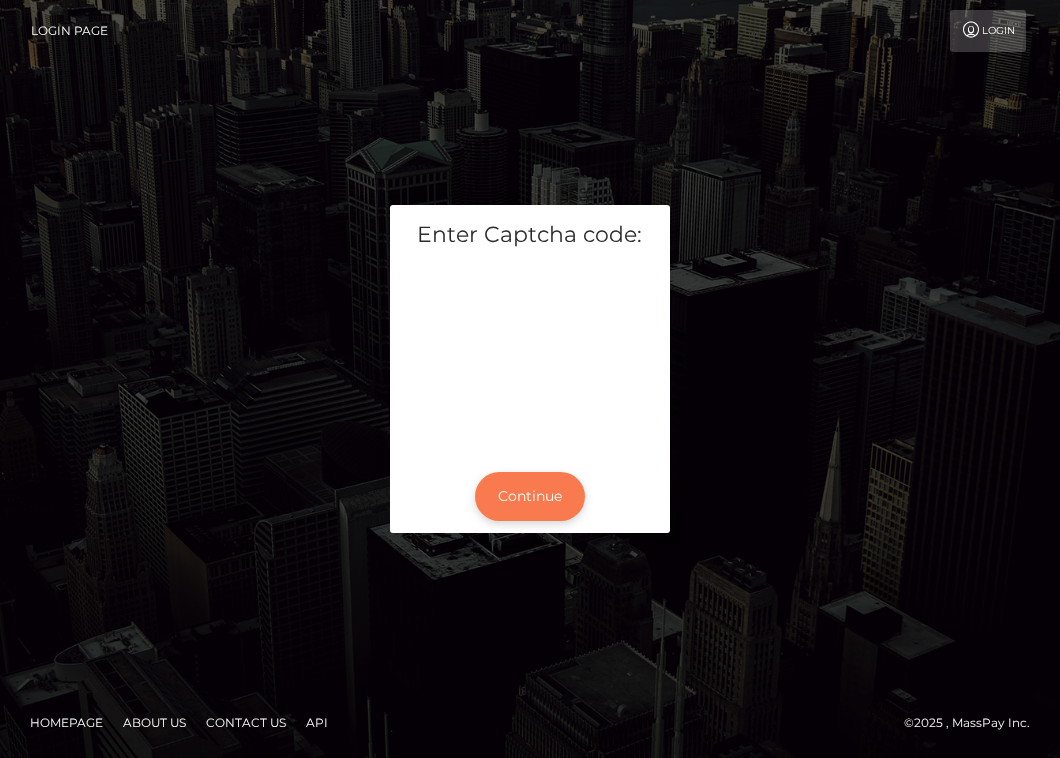 scroll, scrollTop: 0, scrollLeft: 0, axis: both 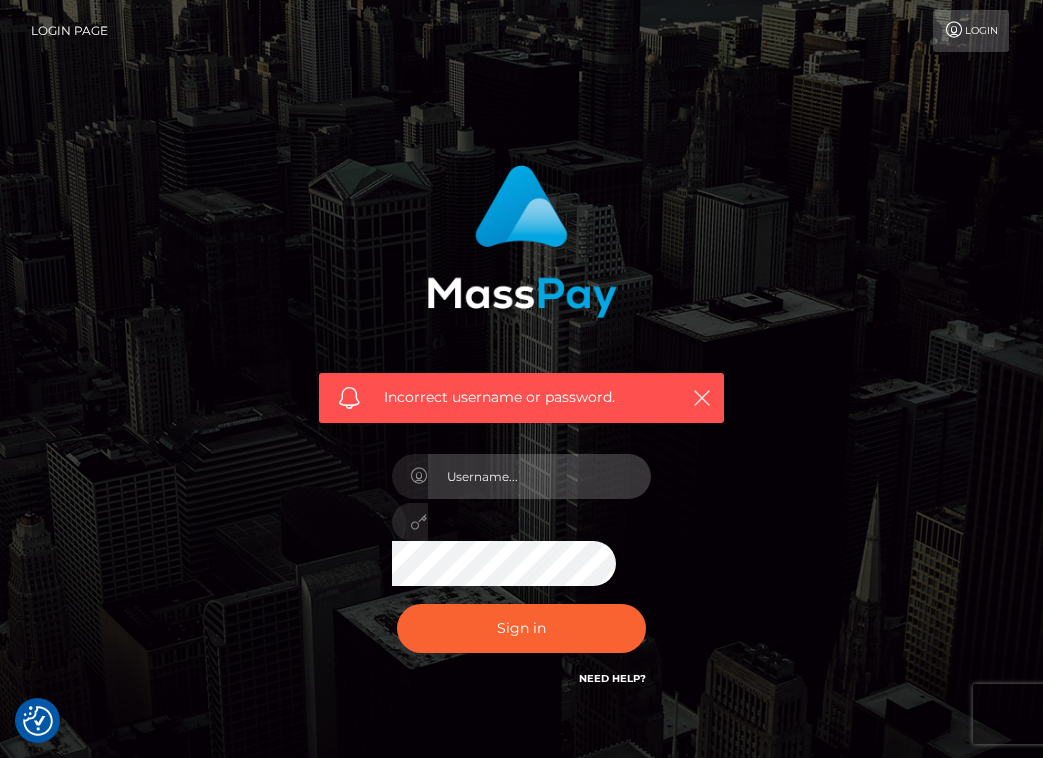 click at bounding box center (540, 476) 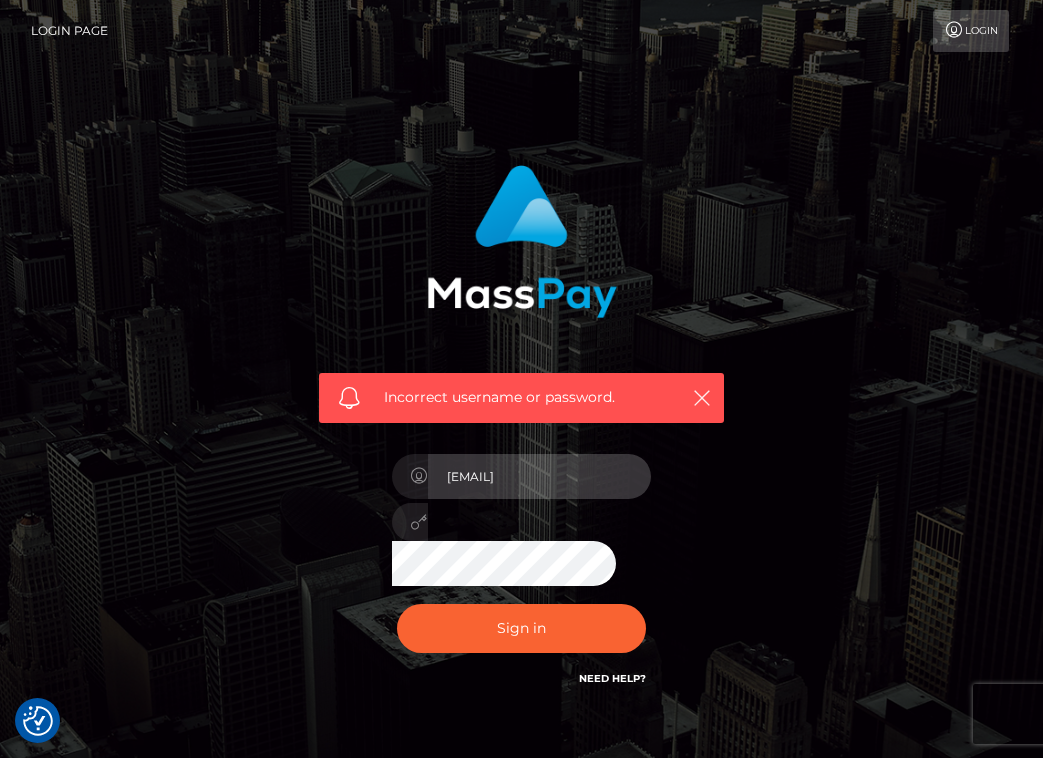 scroll, scrollTop: 0, scrollLeft: 4, axis: horizontal 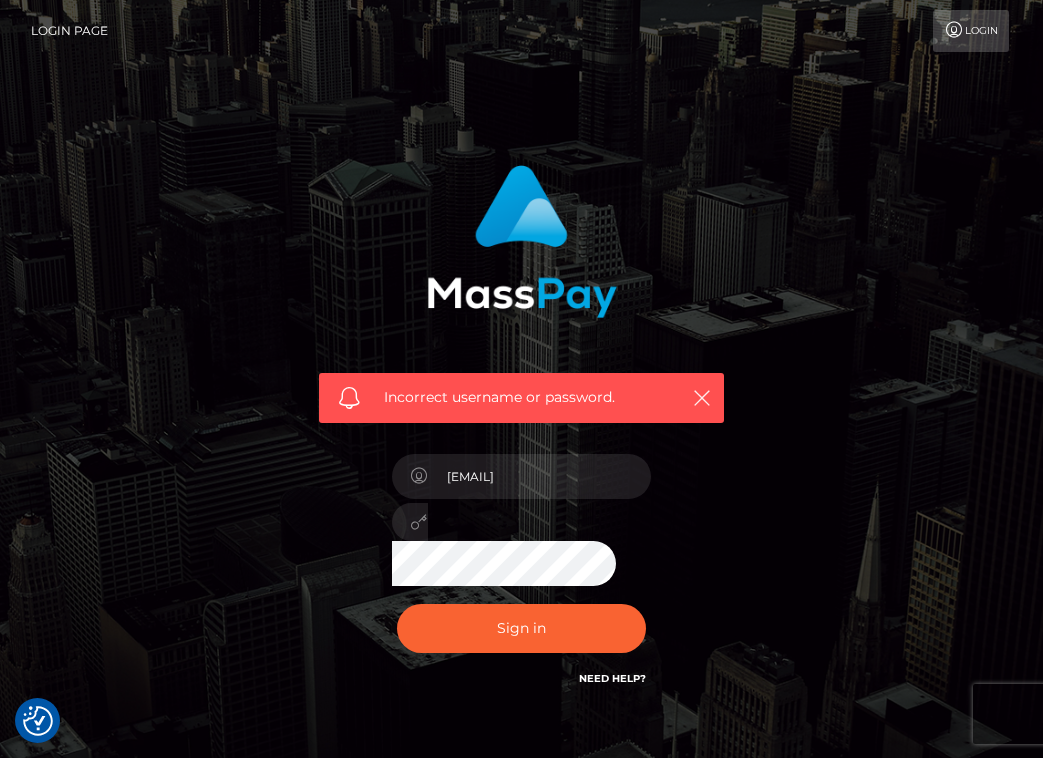 click on "Sign in" at bounding box center (522, 628) 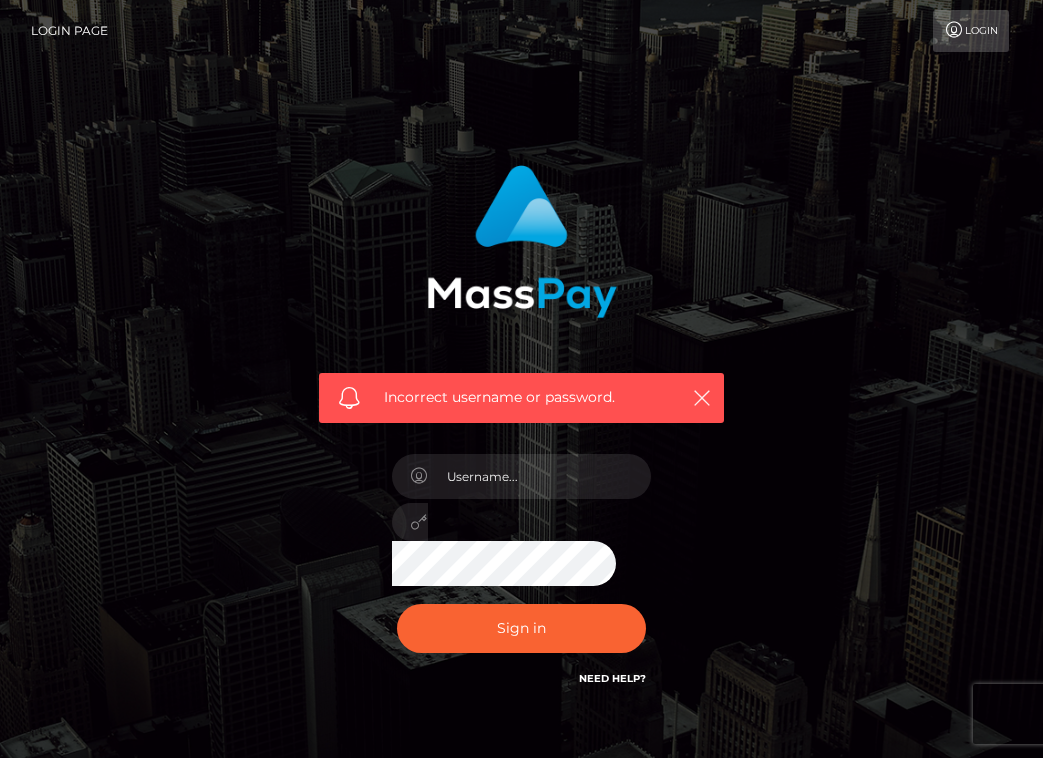 scroll, scrollTop: 0, scrollLeft: 0, axis: both 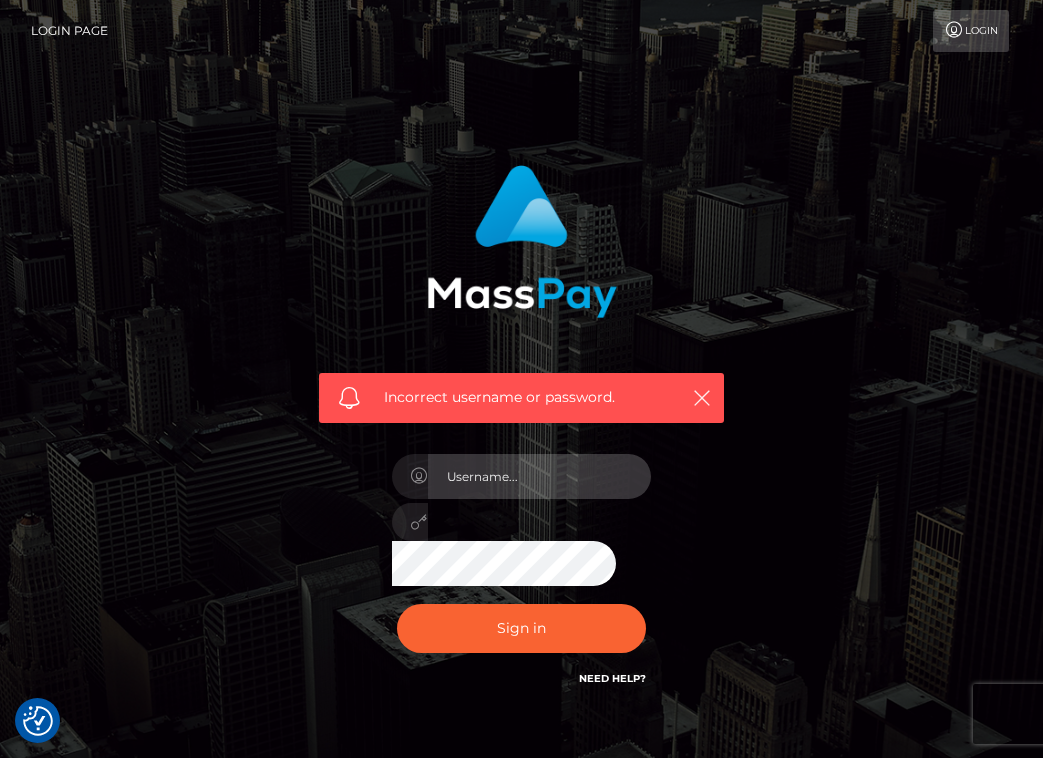 drag, startPoint x: 465, startPoint y: 460, endPoint x: 471, endPoint y: 478, distance: 18.973665 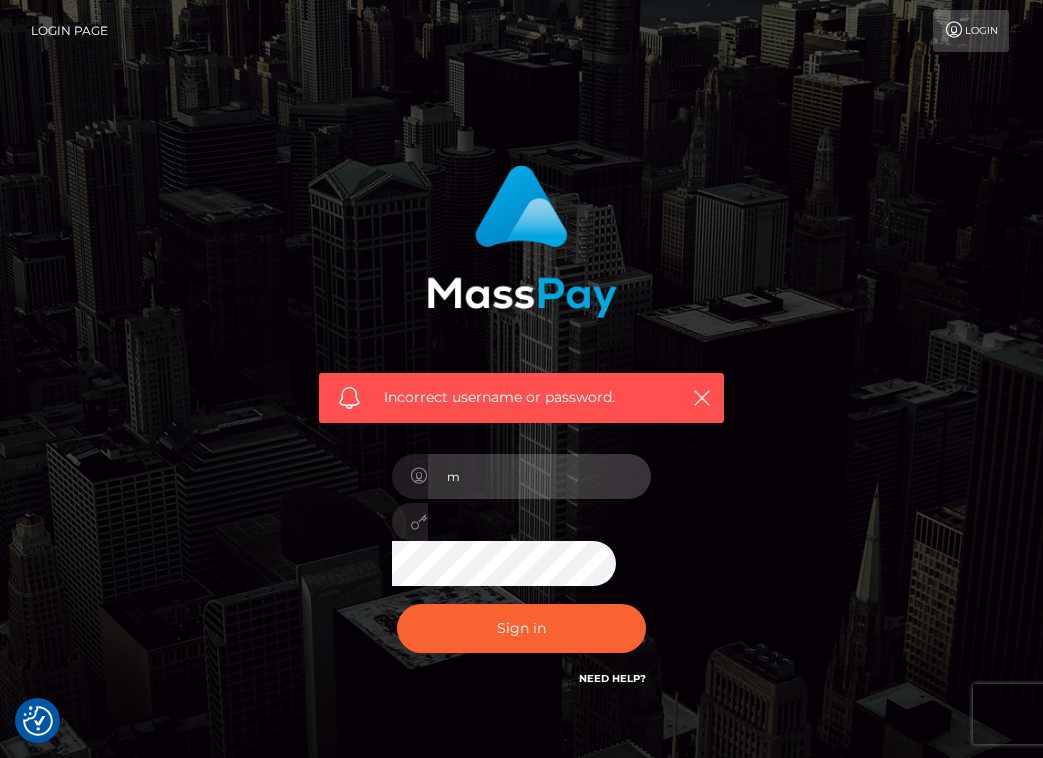 type 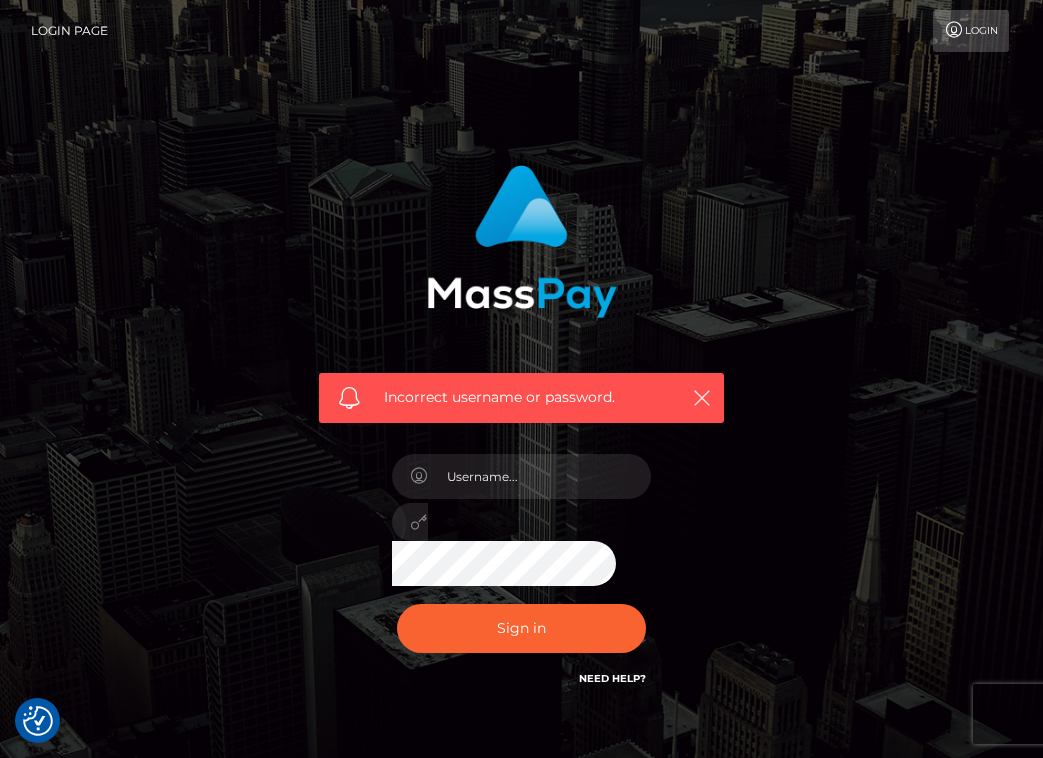 click at bounding box center [954, 30] 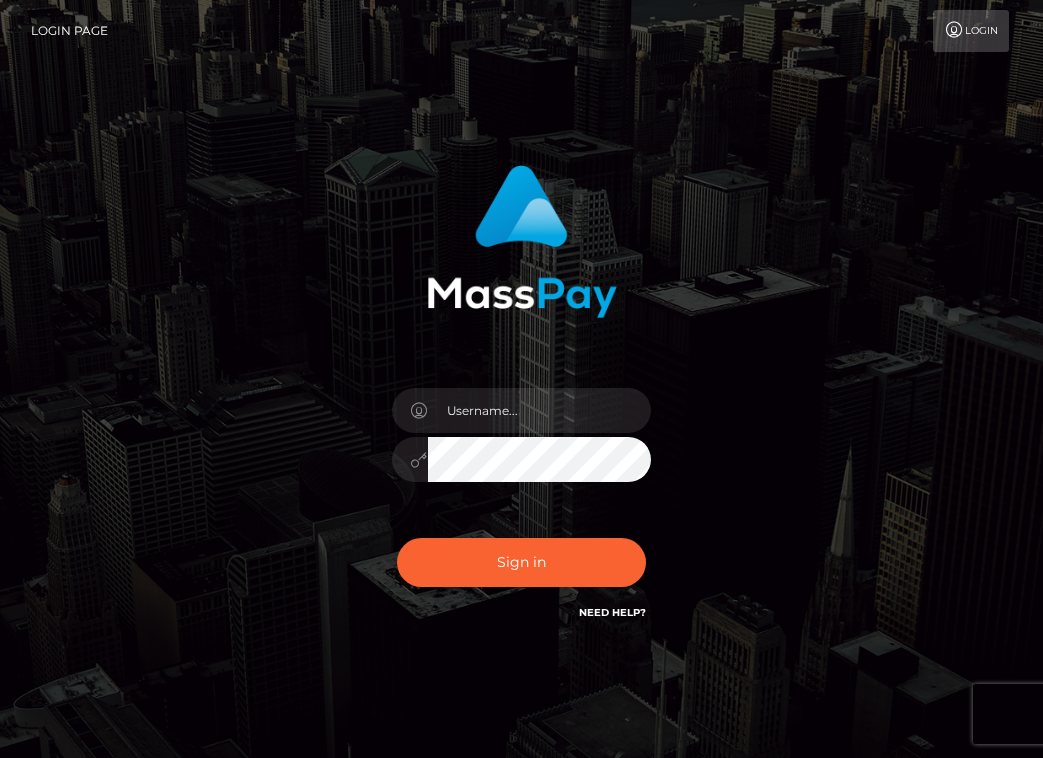 scroll, scrollTop: 0, scrollLeft: 0, axis: both 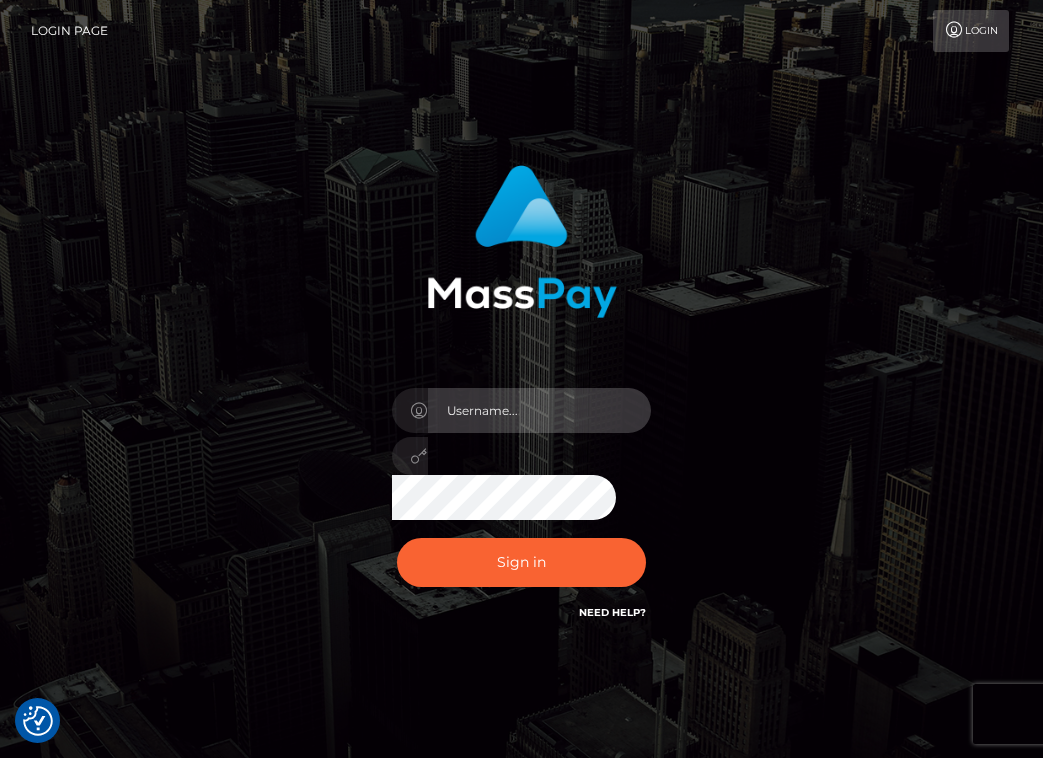click at bounding box center (540, 410) 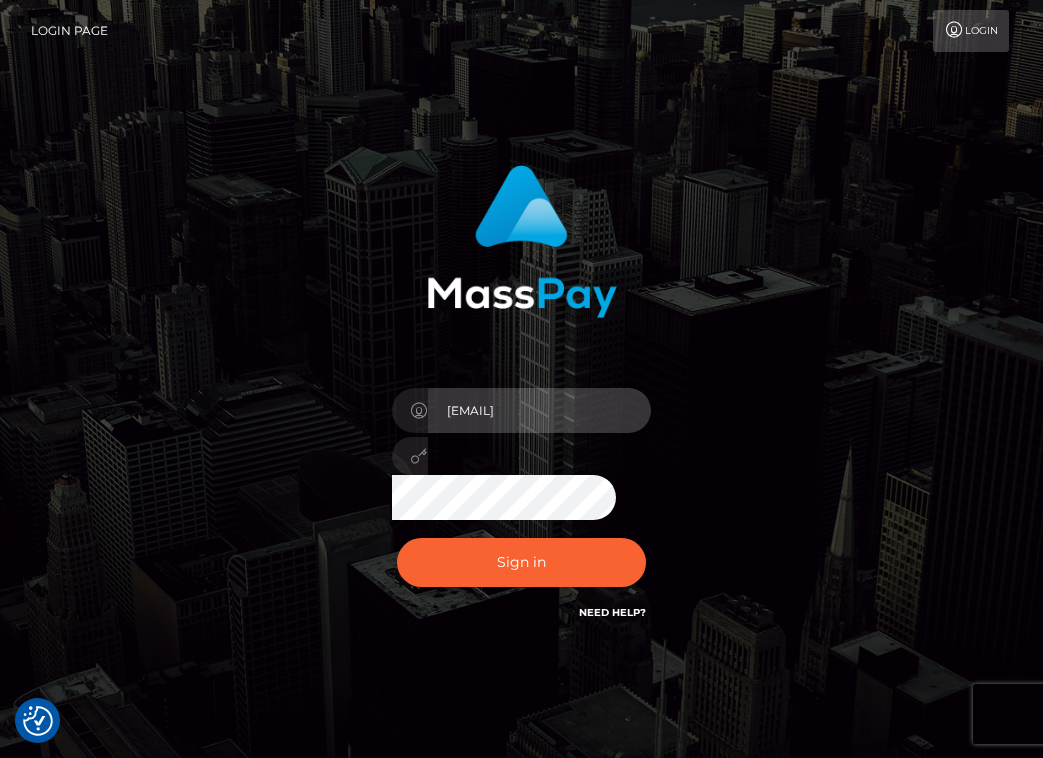 type on "melissakendra03@gmail.com" 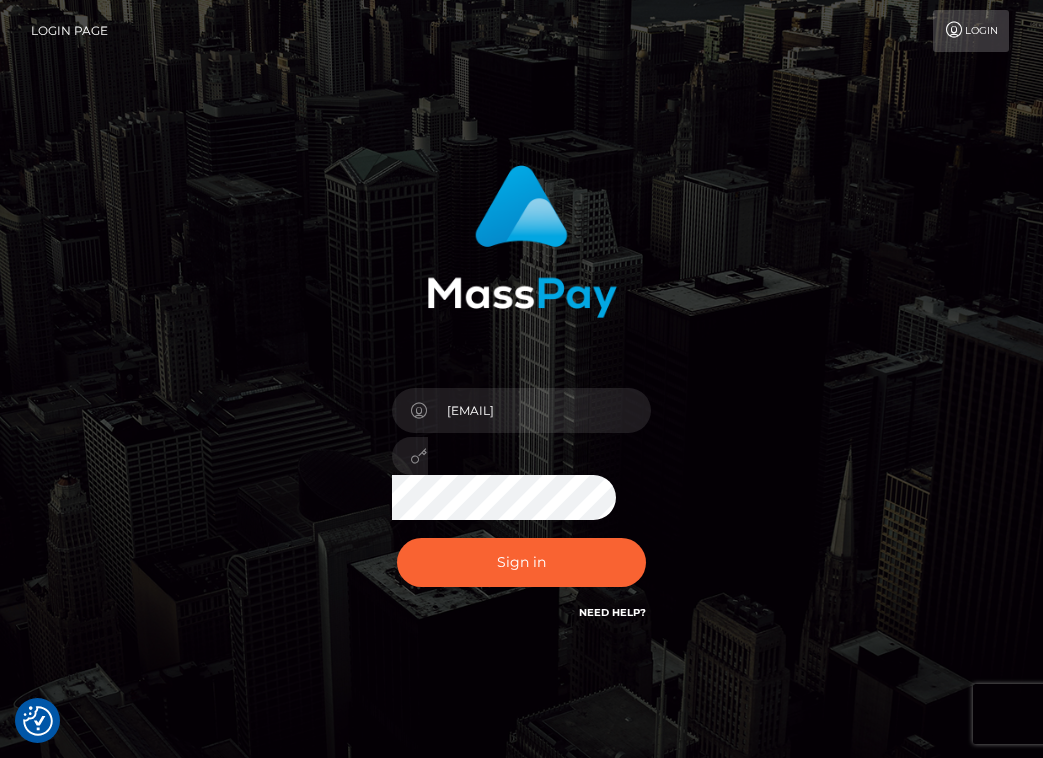 click on "Sign in" at bounding box center [522, 562] 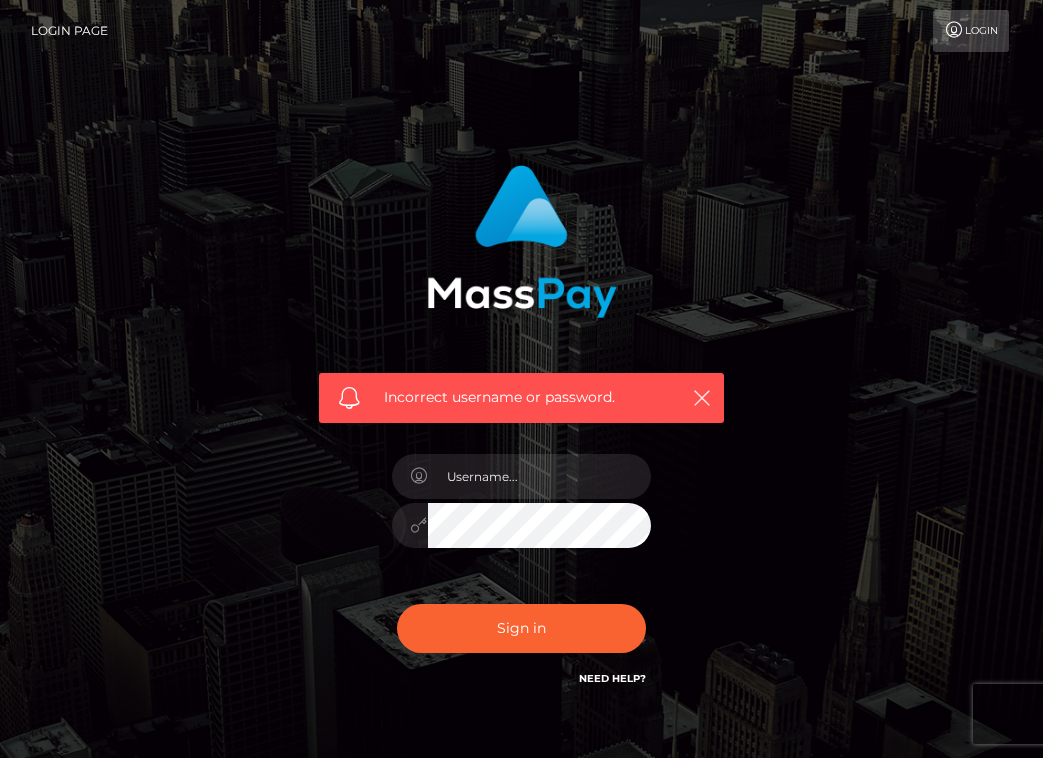 scroll, scrollTop: 0, scrollLeft: 0, axis: both 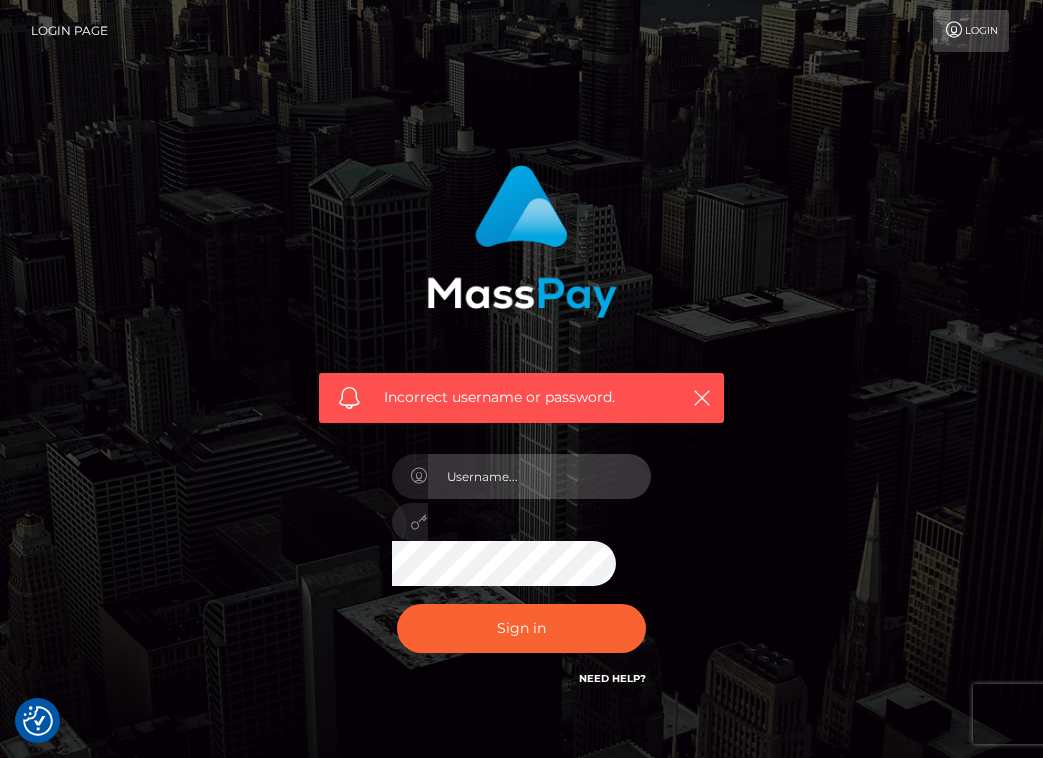 click at bounding box center (540, 476) 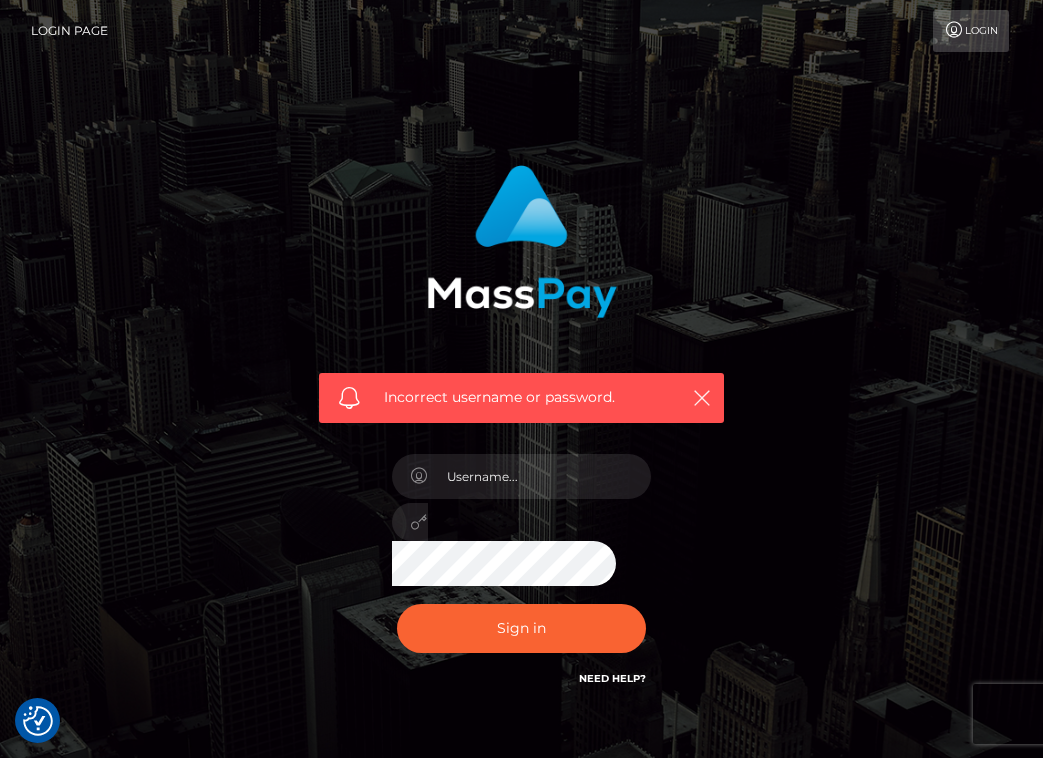 click on "Incorrect username or password." at bounding box center [522, 437] 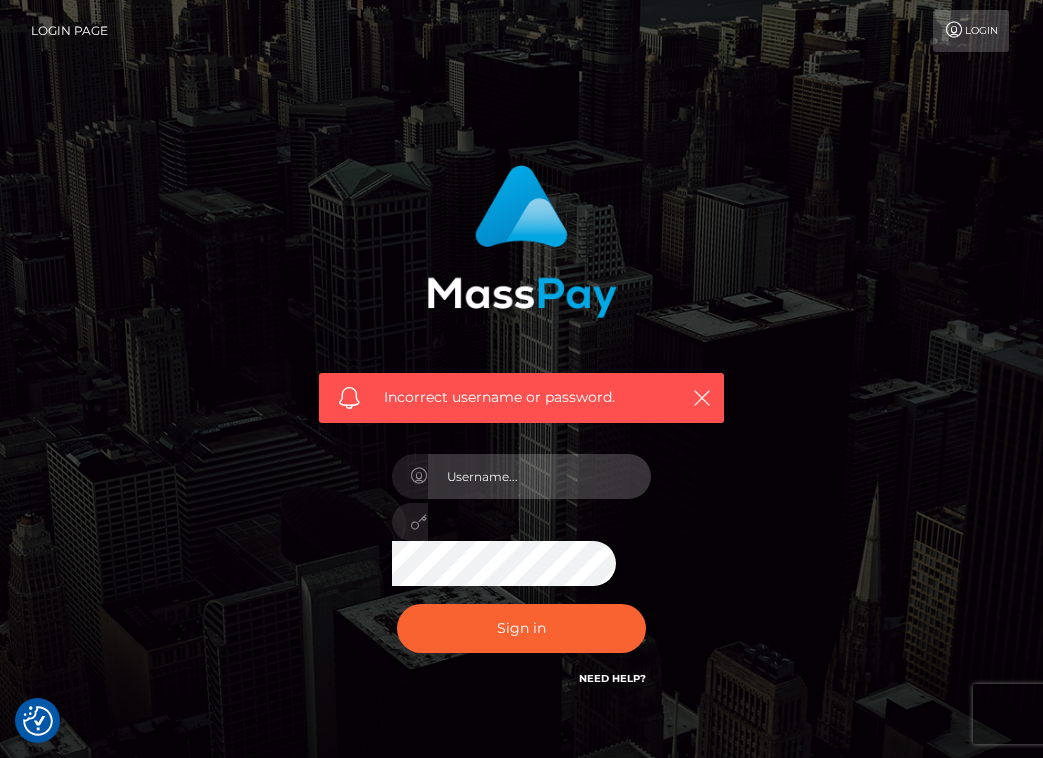 click at bounding box center [540, 476] 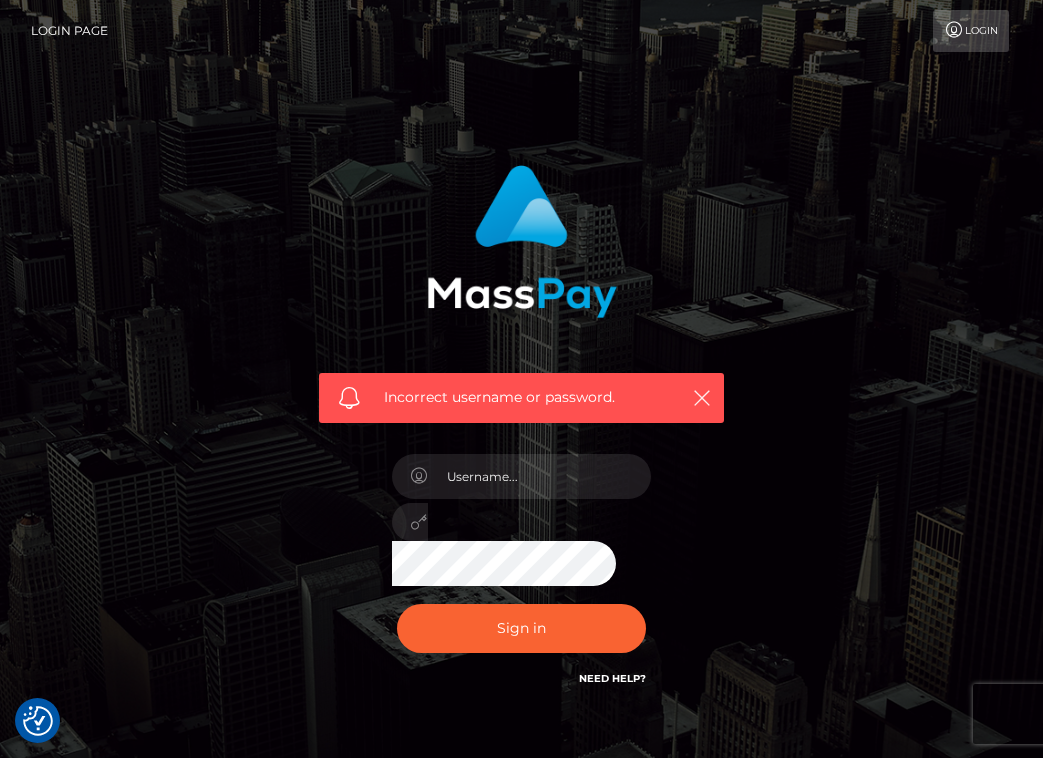 click on "Incorrect username or password." at bounding box center (521, 427) 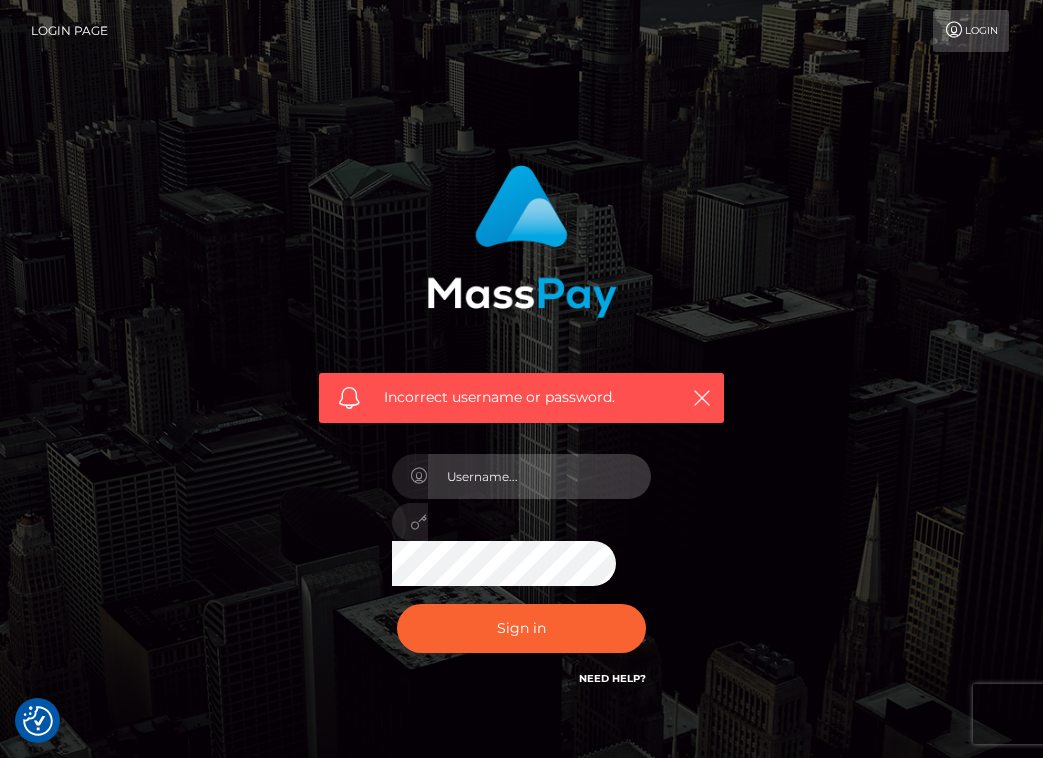 click at bounding box center [540, 476] 